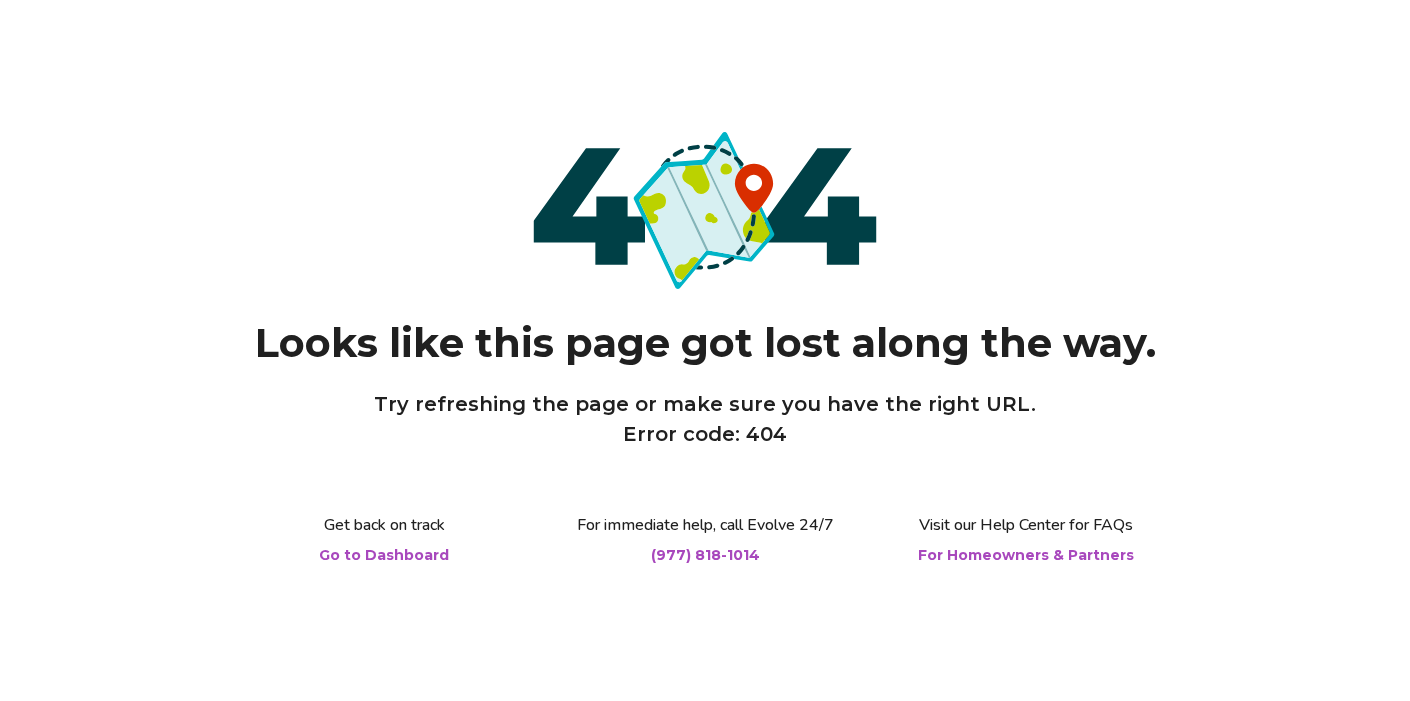 scroll, scrollTop: 0, scrollLeft: 0, axis: both 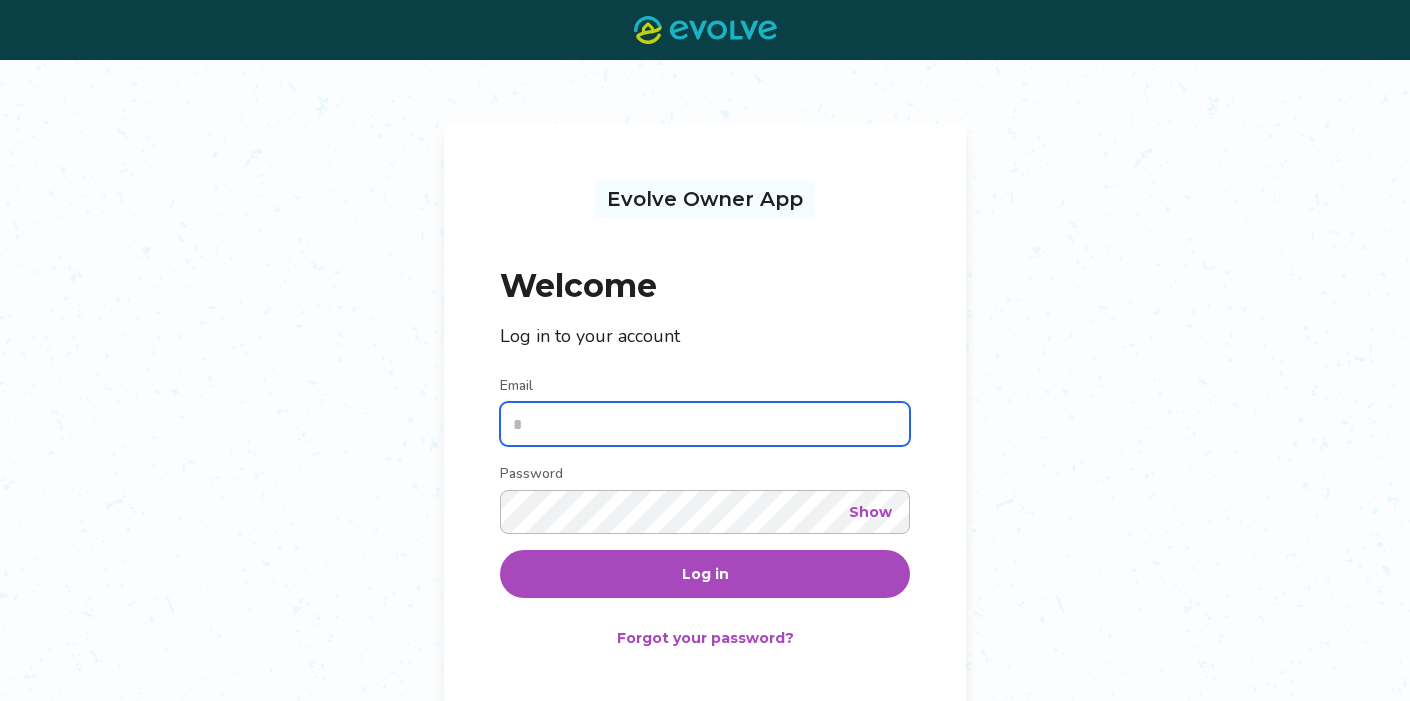 type on "**********" 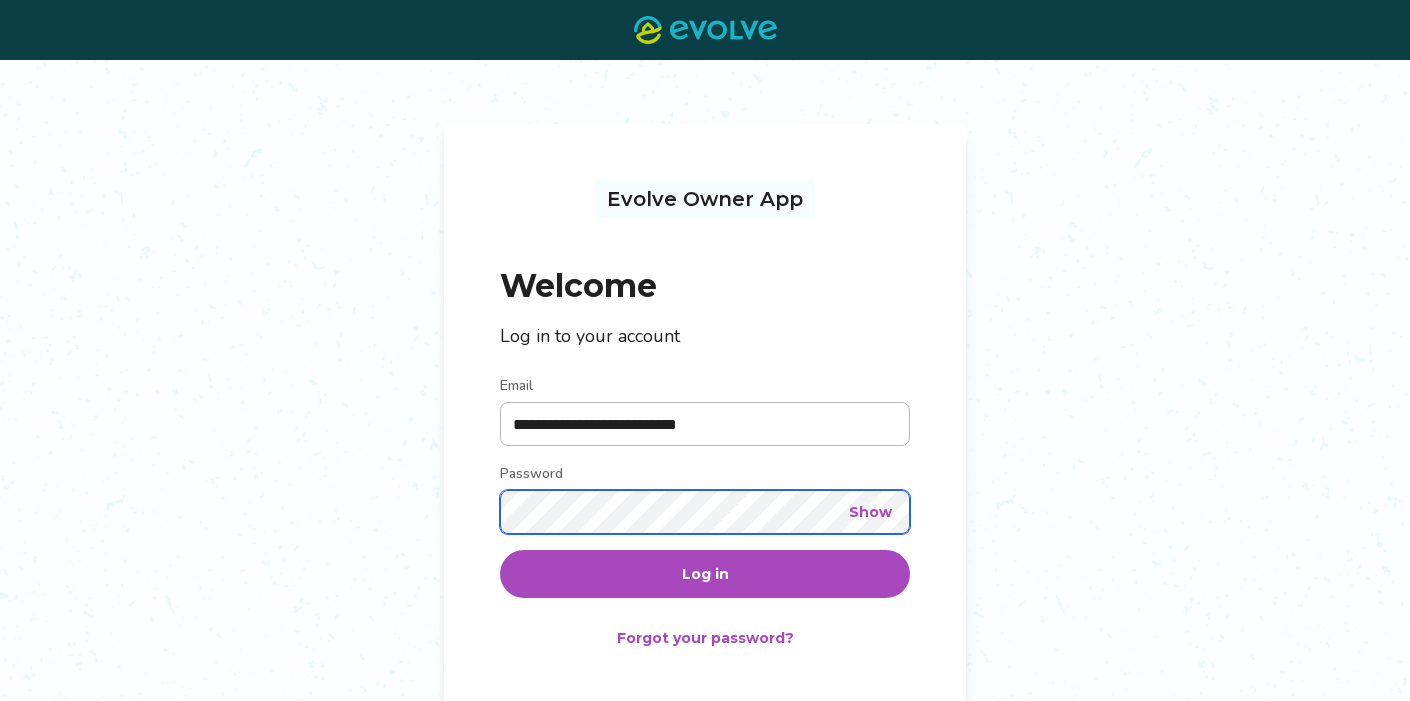 click on "Log in" at bounding box center [705, 574] 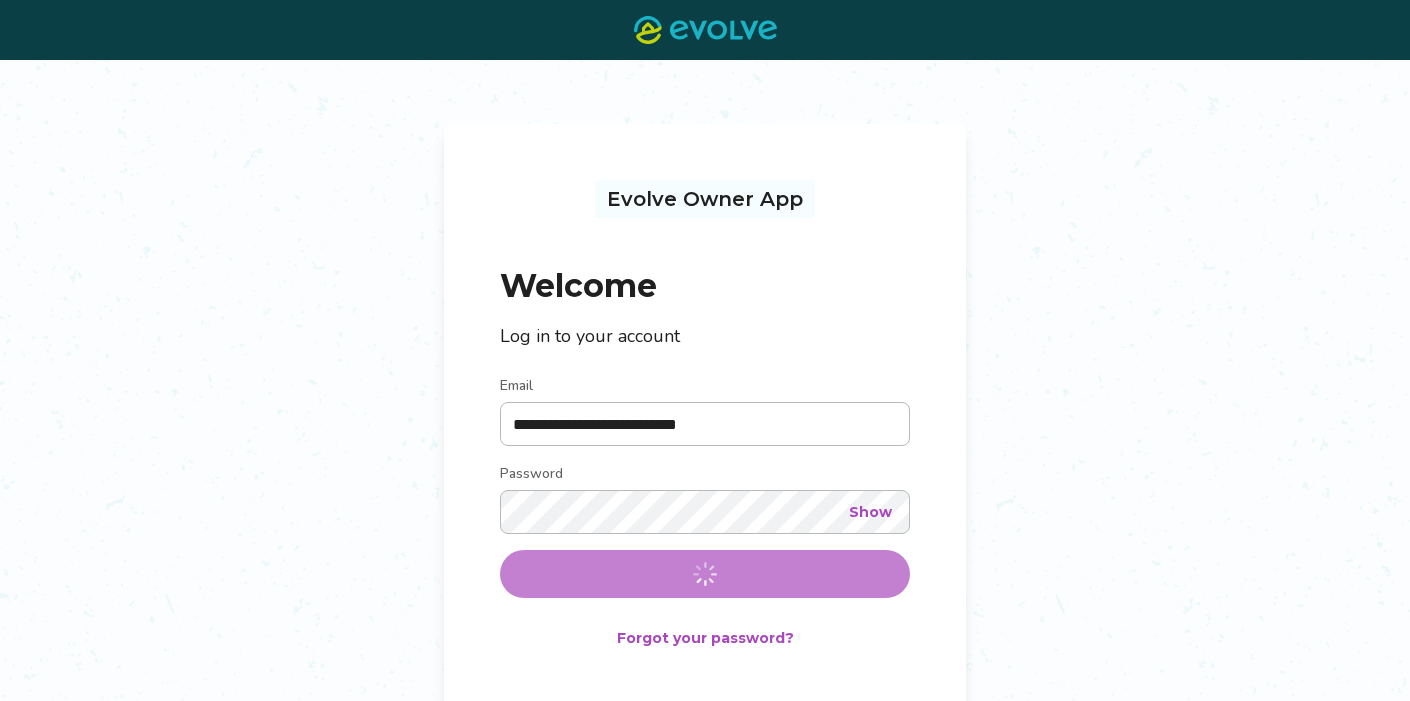 click on "Show" at bounding box center [870, 512] 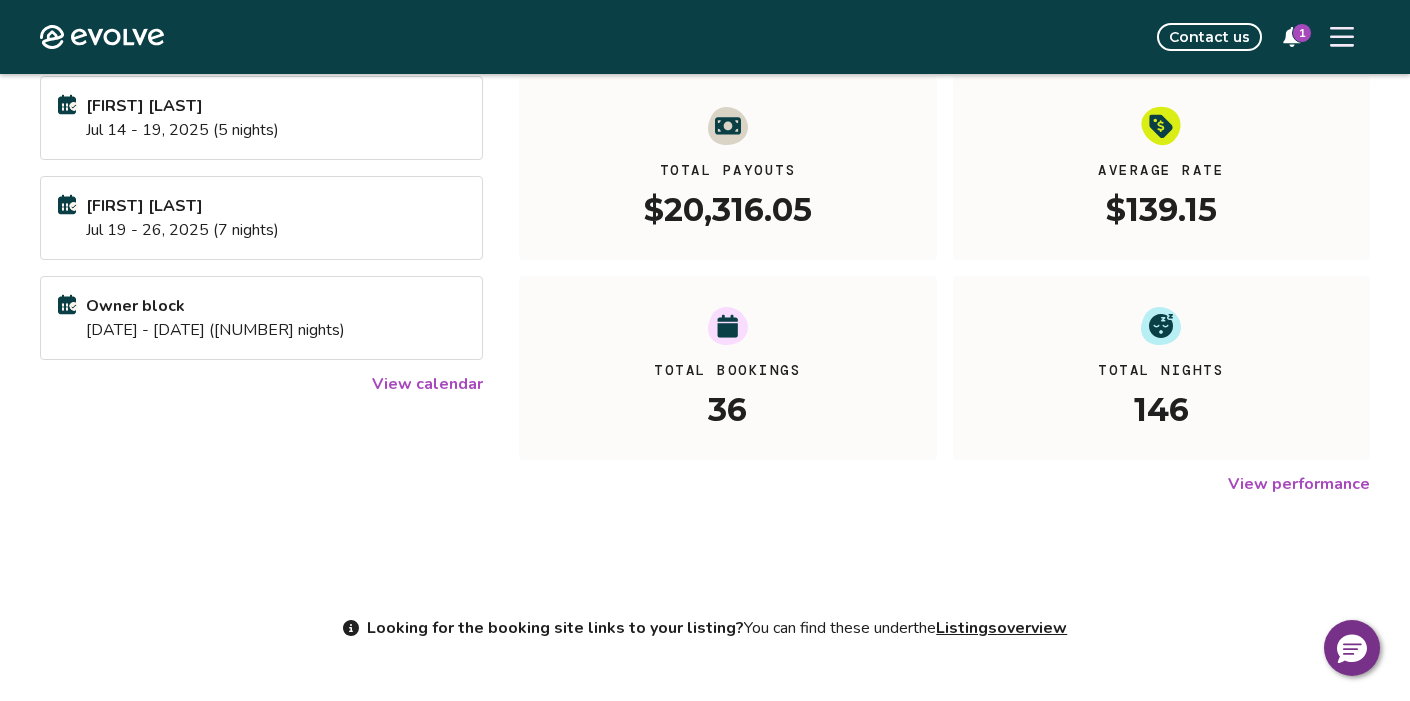 scroll, scrollTop: 0, scrollLeft: 0, axis: both 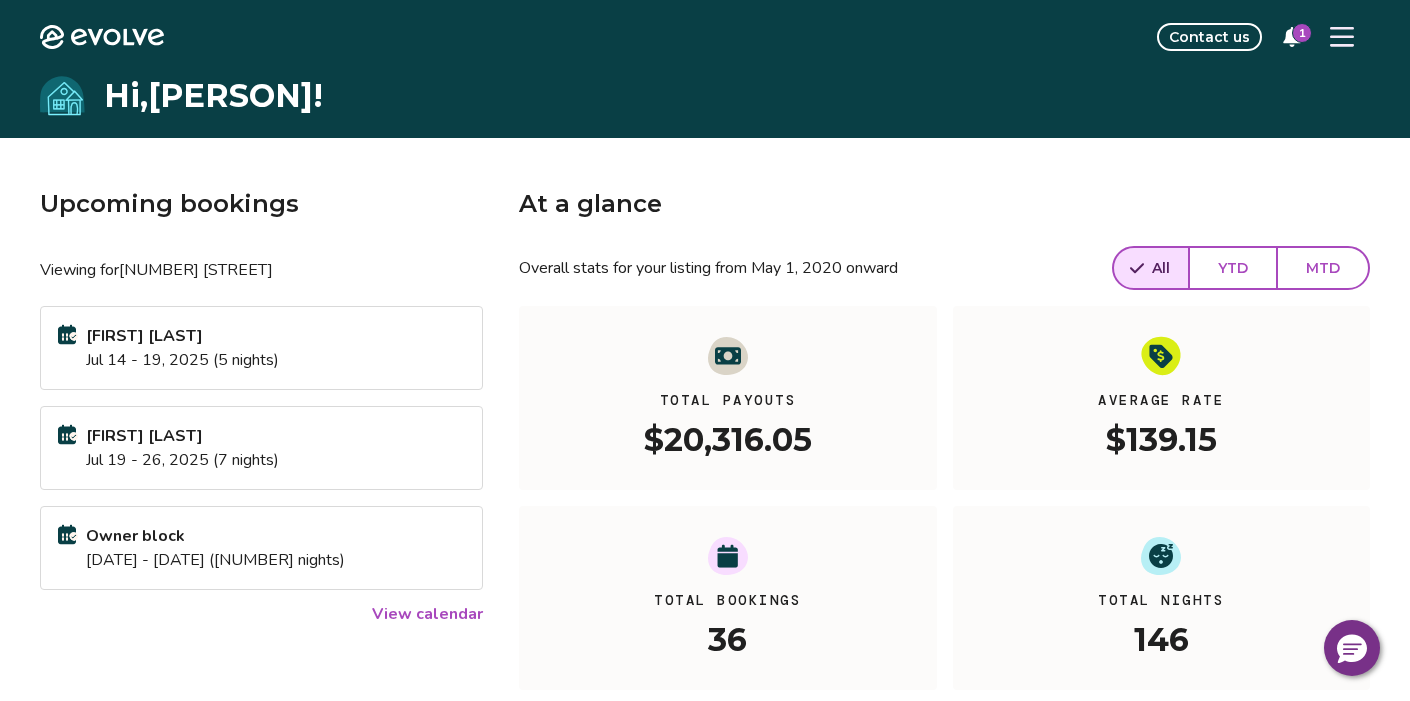 click on "1" at bounding box center (1302, 33) 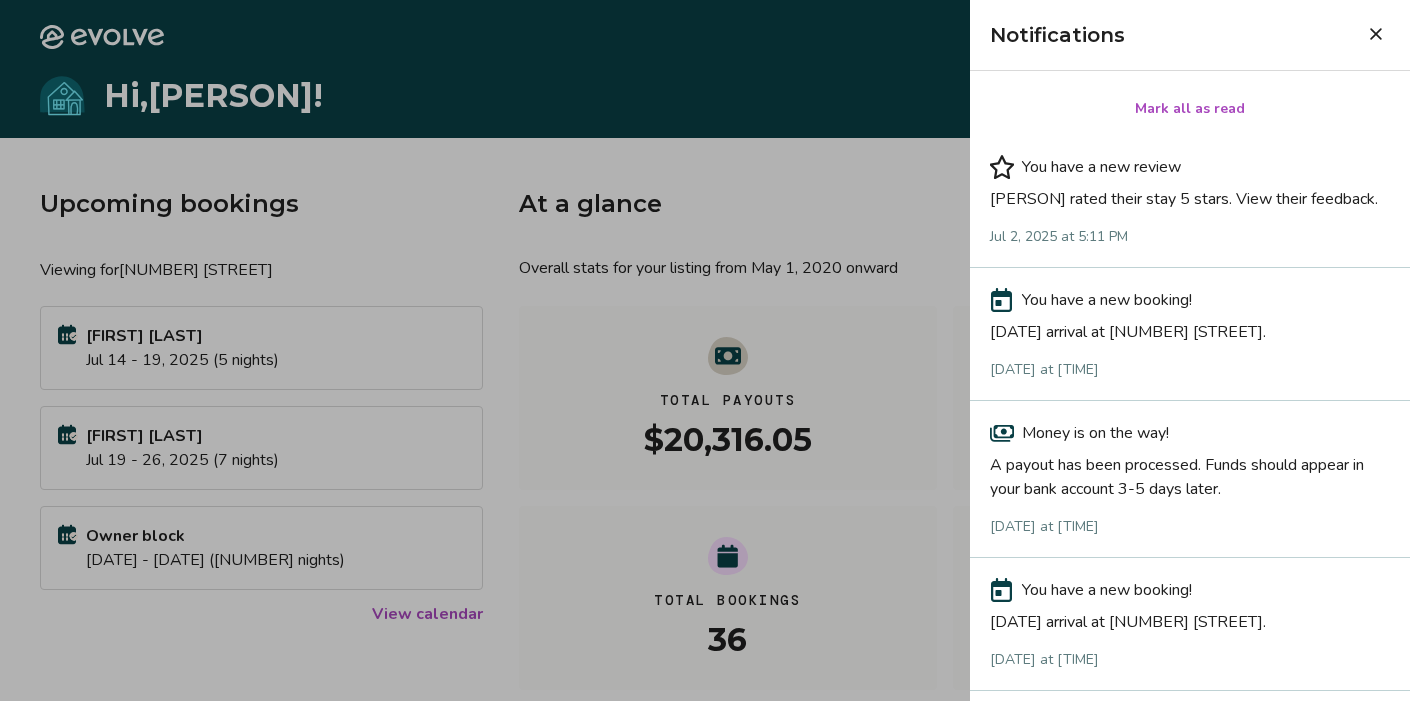 scroll, scrollTop: 0, scrollLeft: 0, axis: both 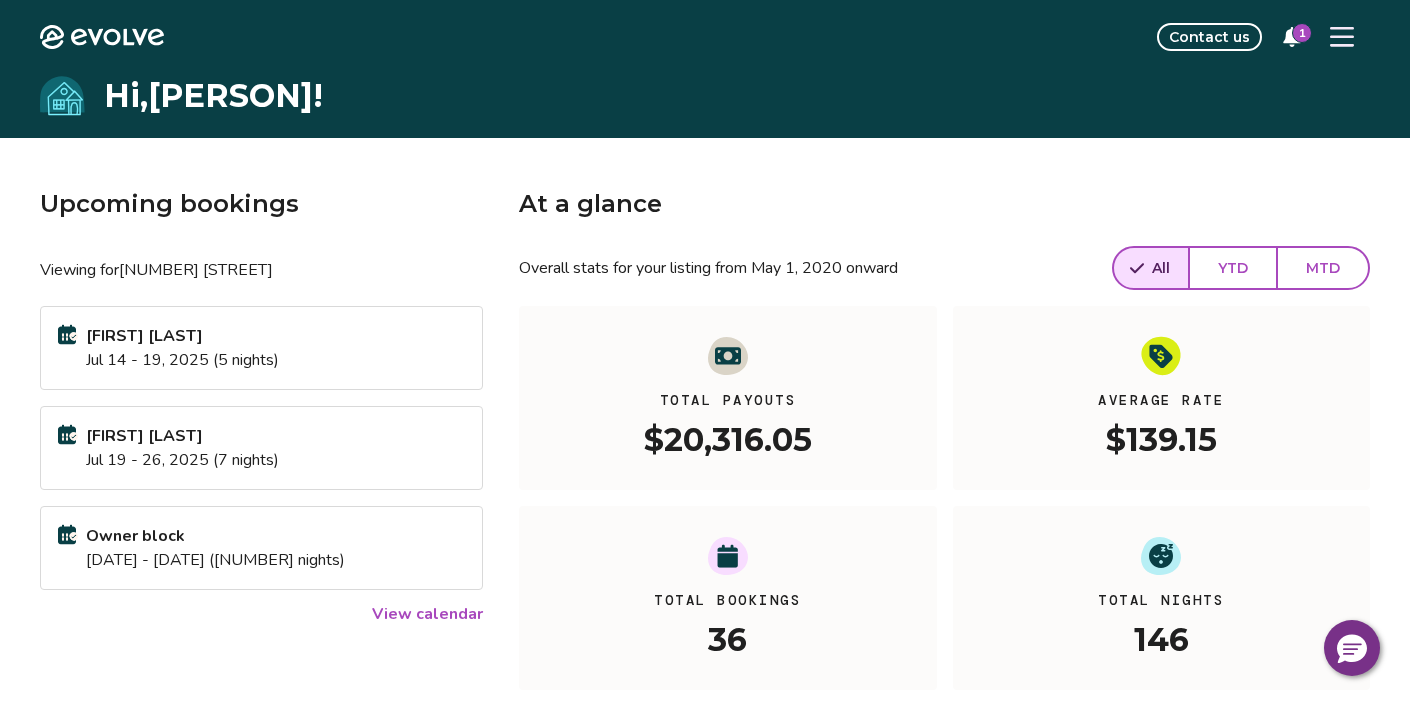 click 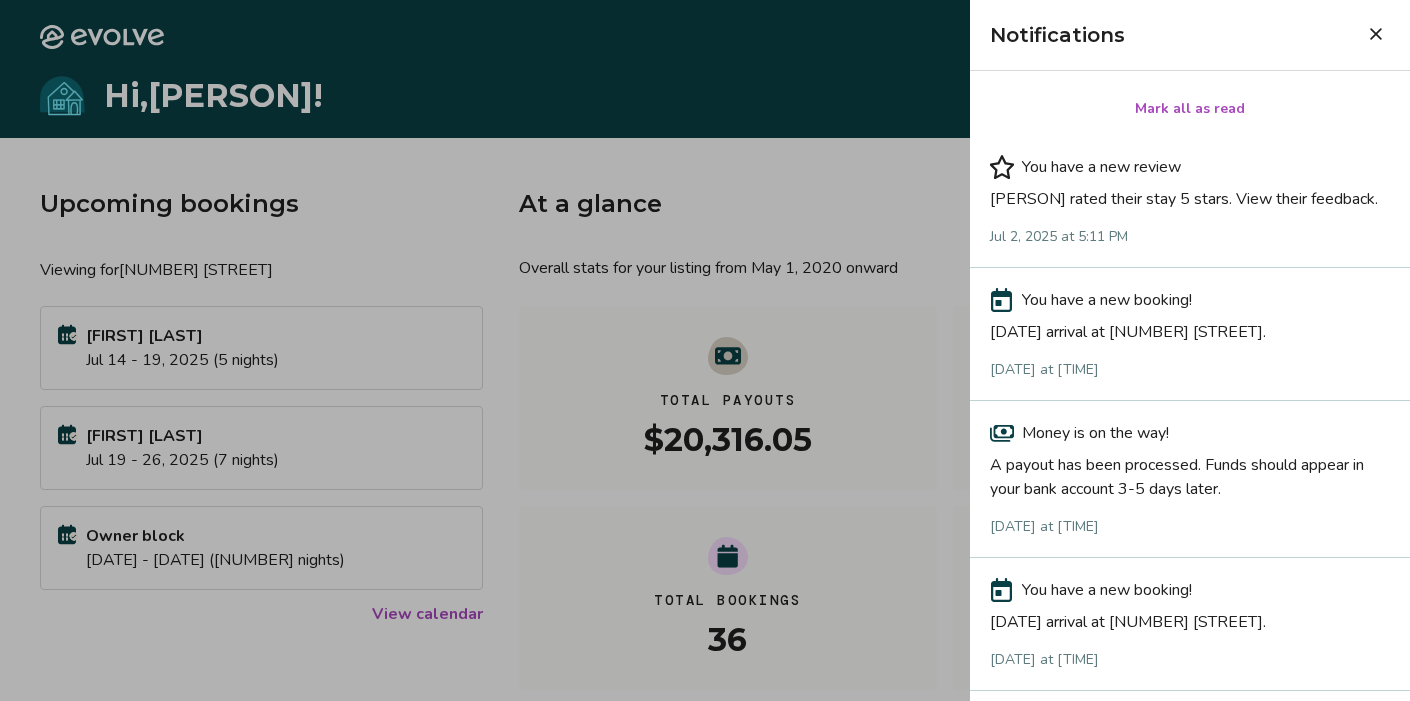 click on "[FIRST] rated their stay 5 stars. View their feedback." at bounding box center [1190, 195] 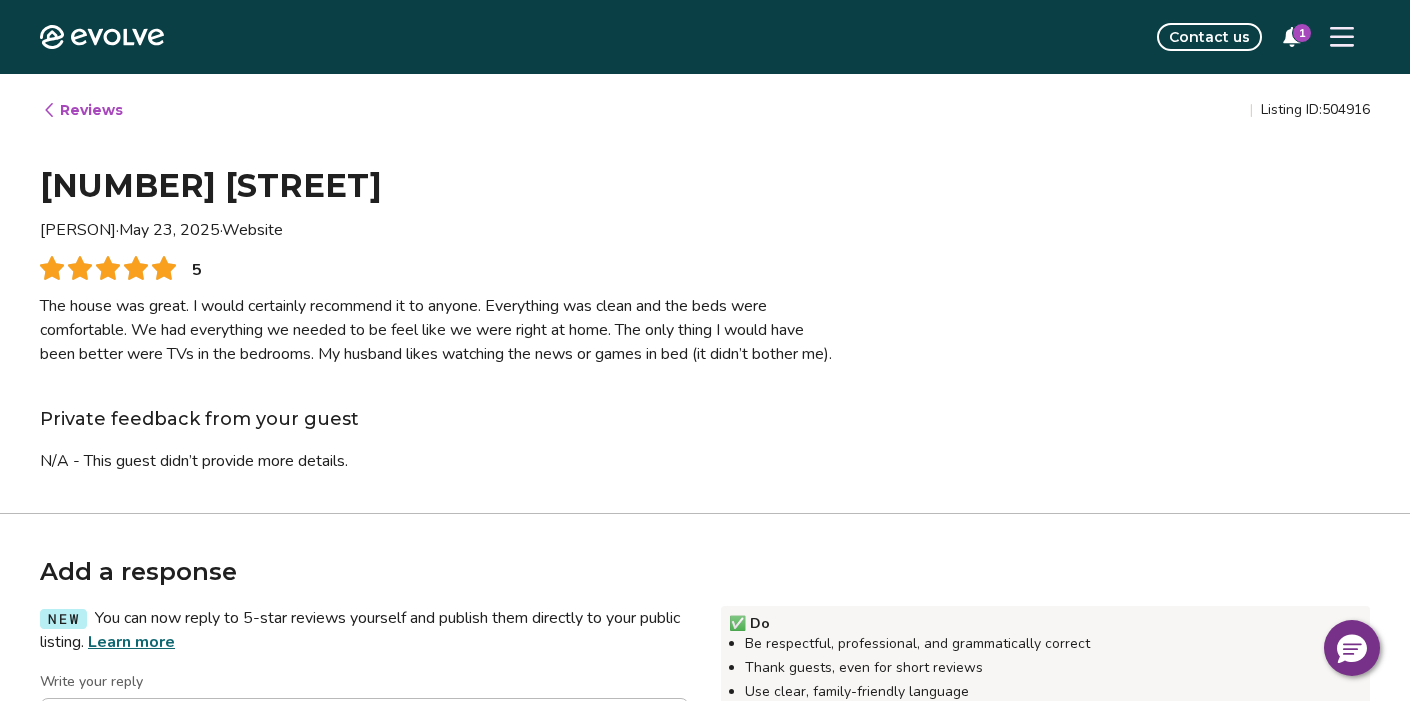 click 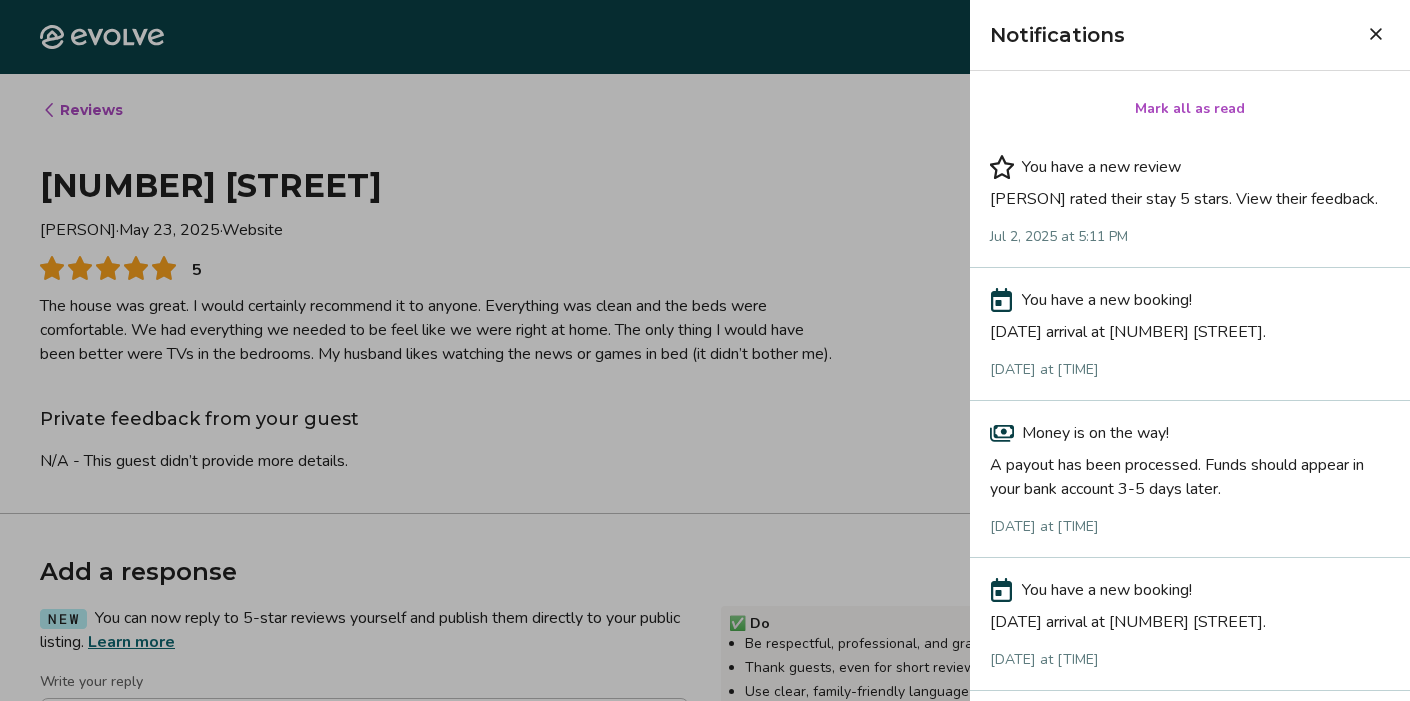 type on "*" 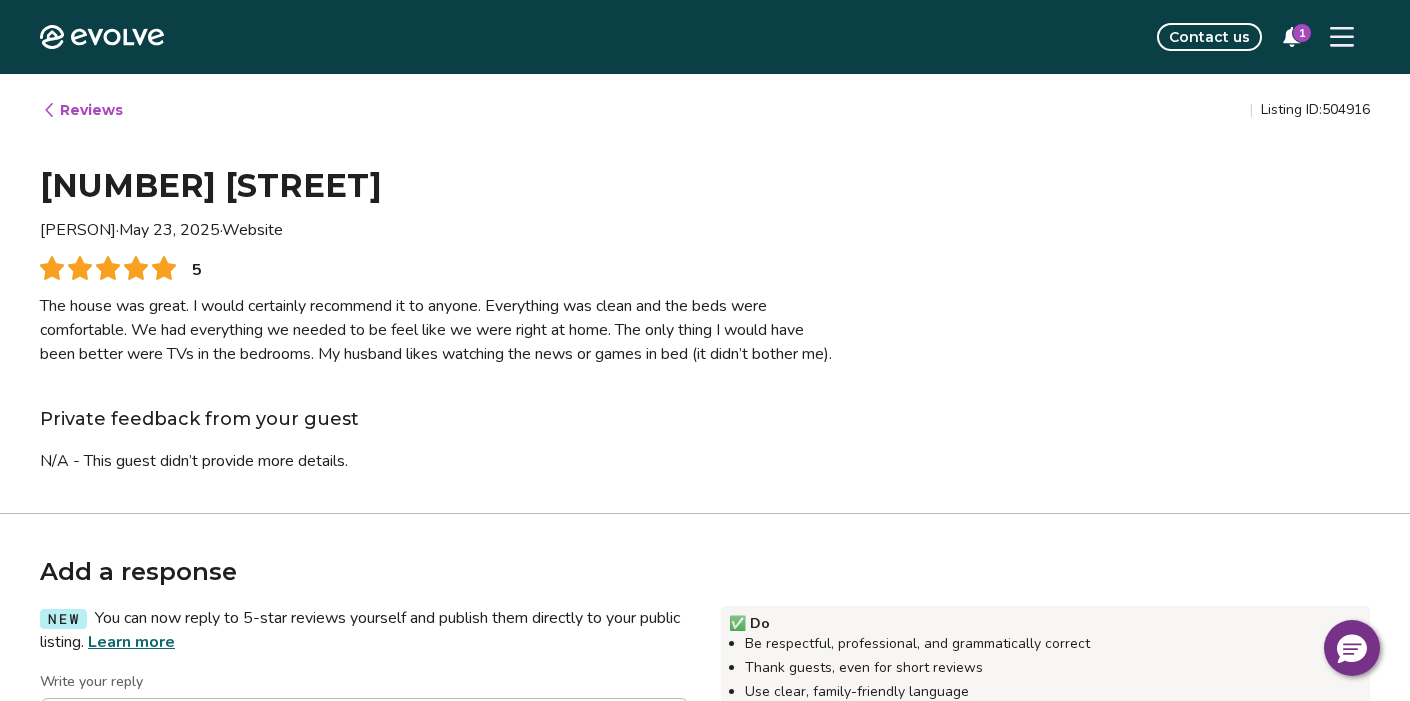 click 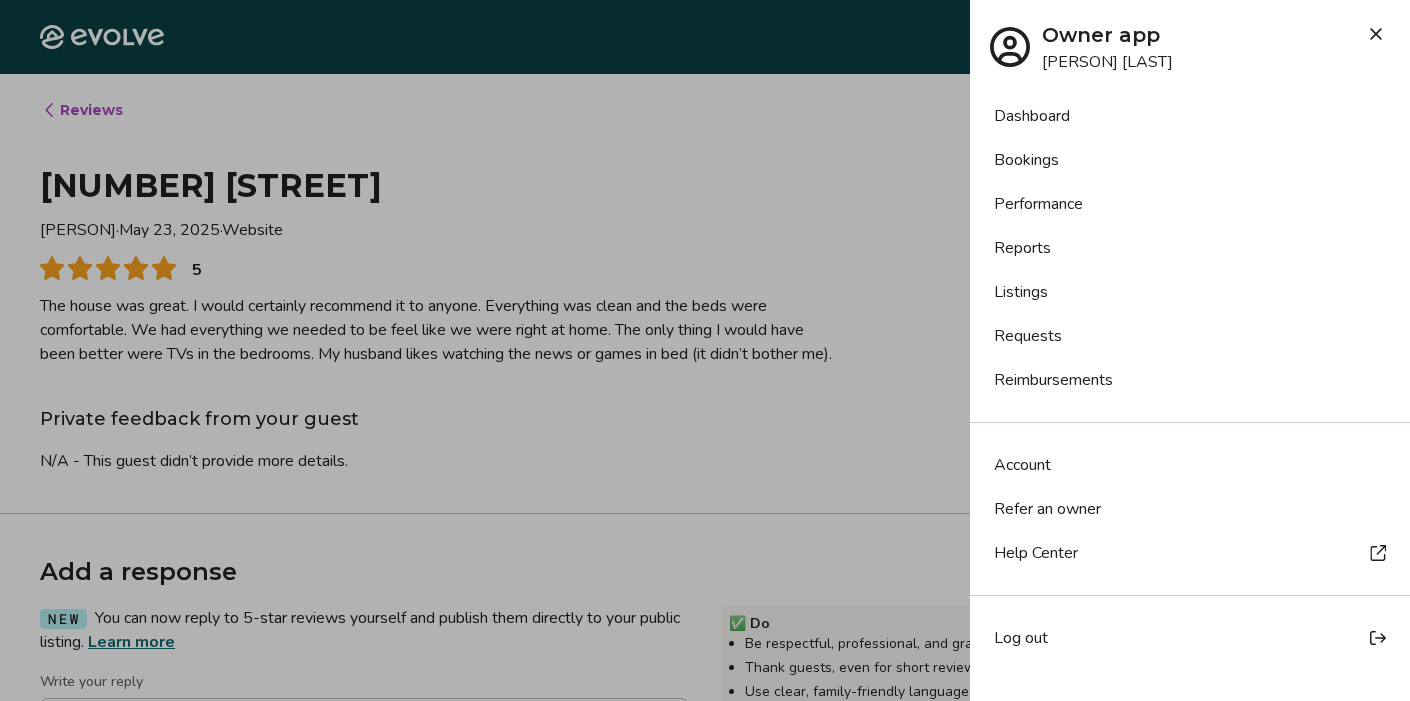 click on "Requests" at bounding box center [1190, 336] 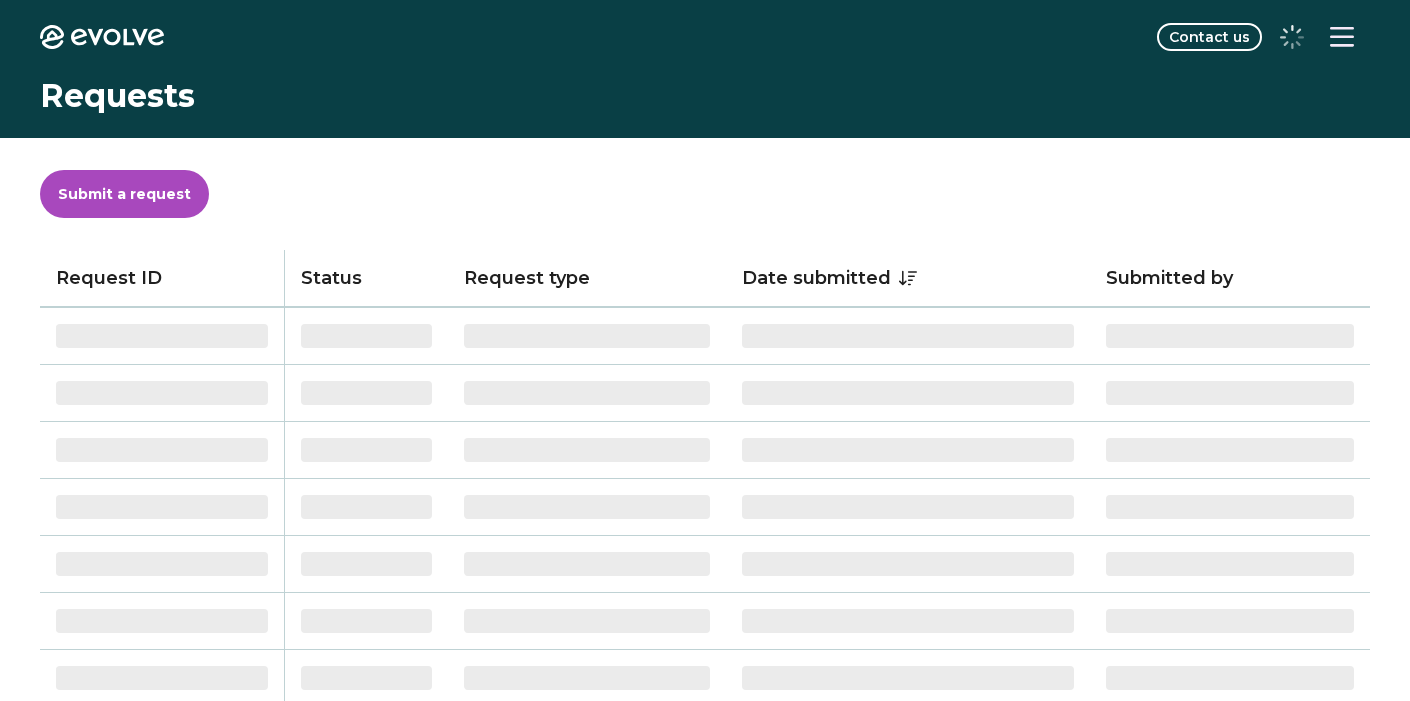 scroll, scrollTop: 0, scrollLeft: 0, axis: both 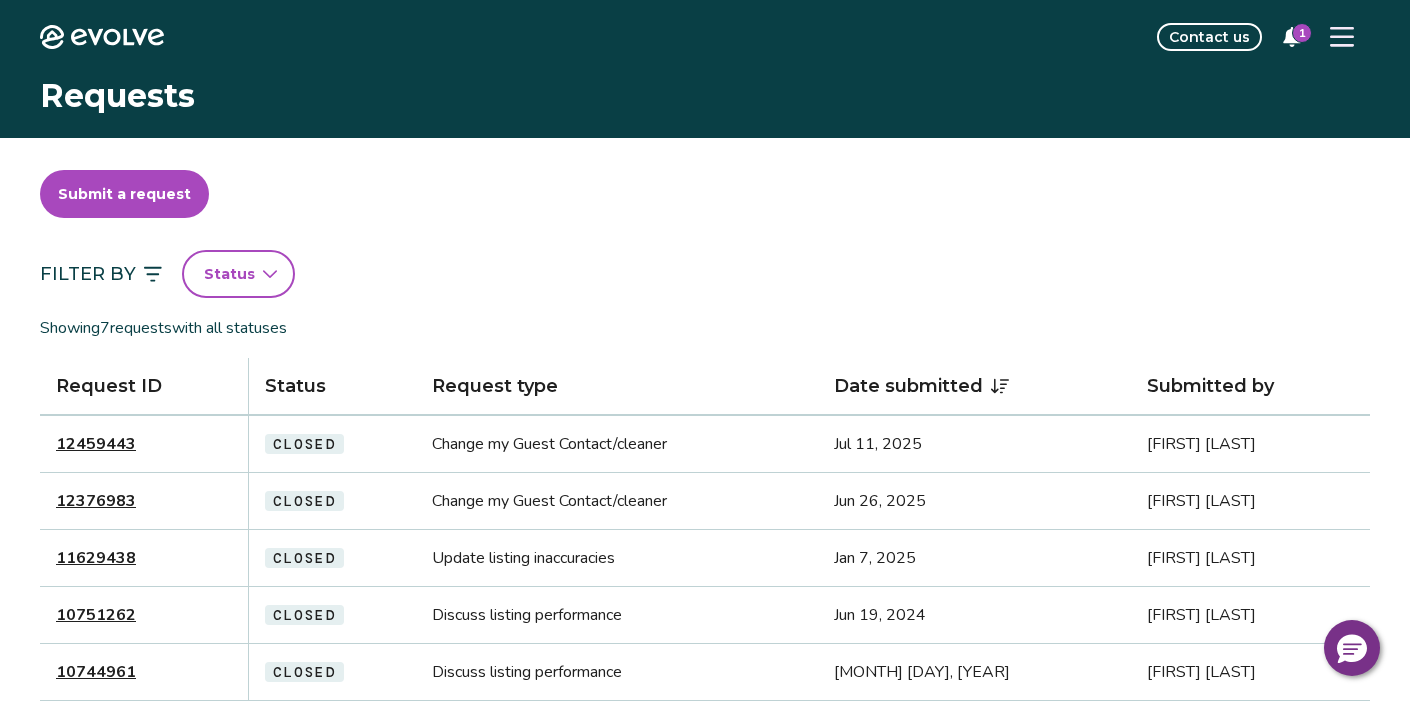 click on "12376983" at bounding box center (96, 501) 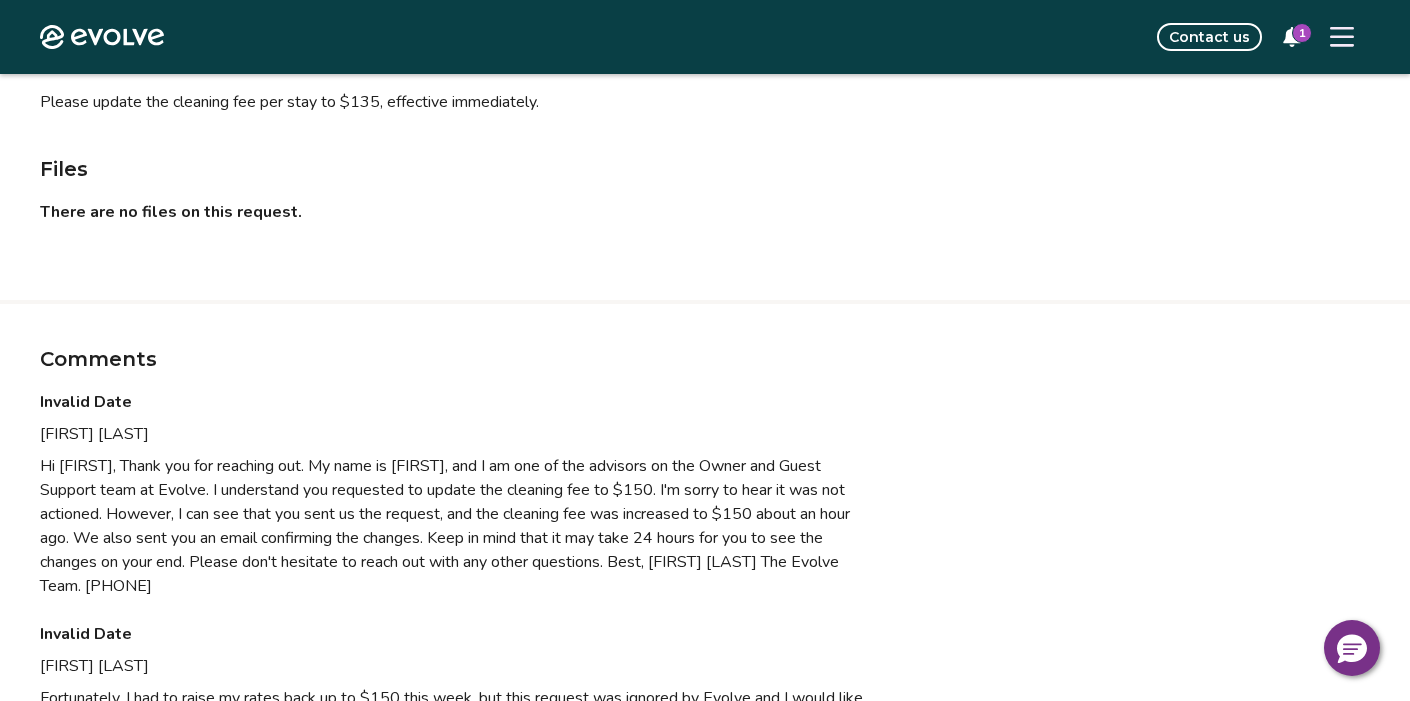 scroll, scrollTop: 483, scrollLeft: 0, axis: vertical 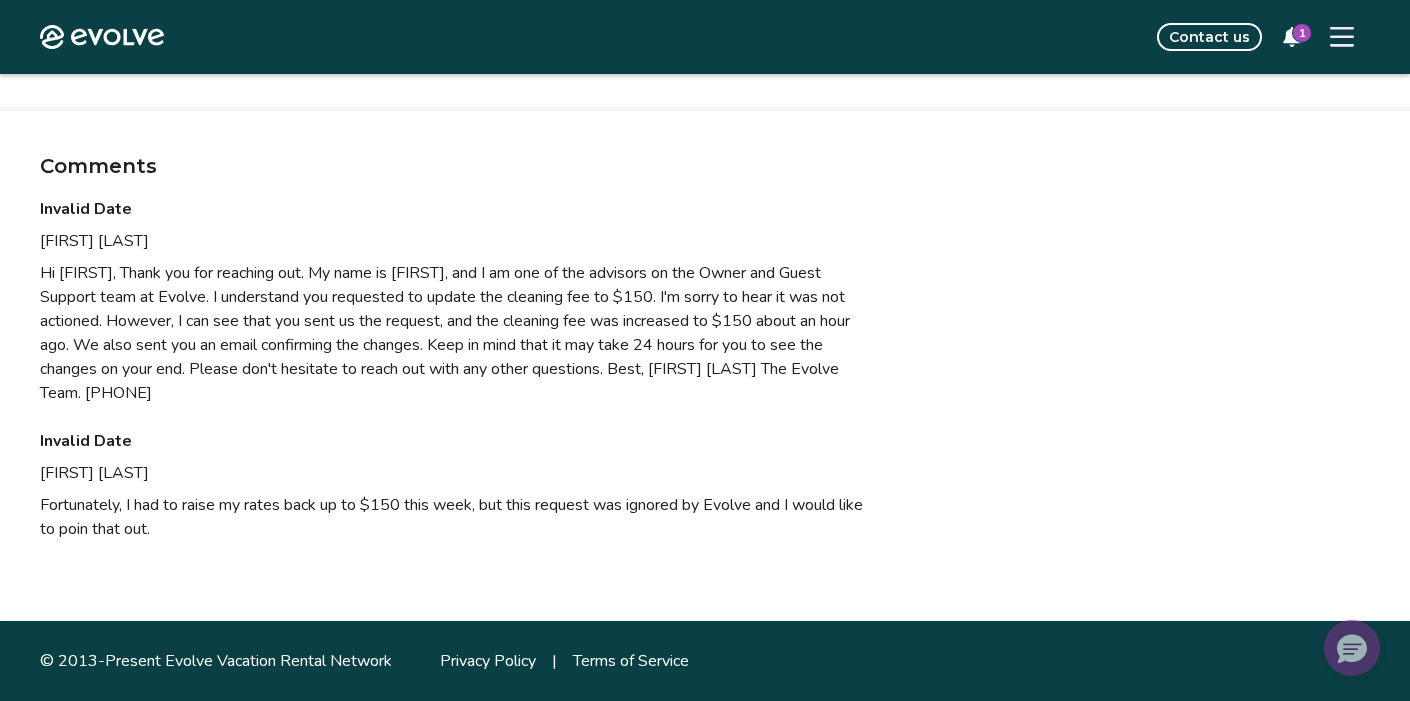 click 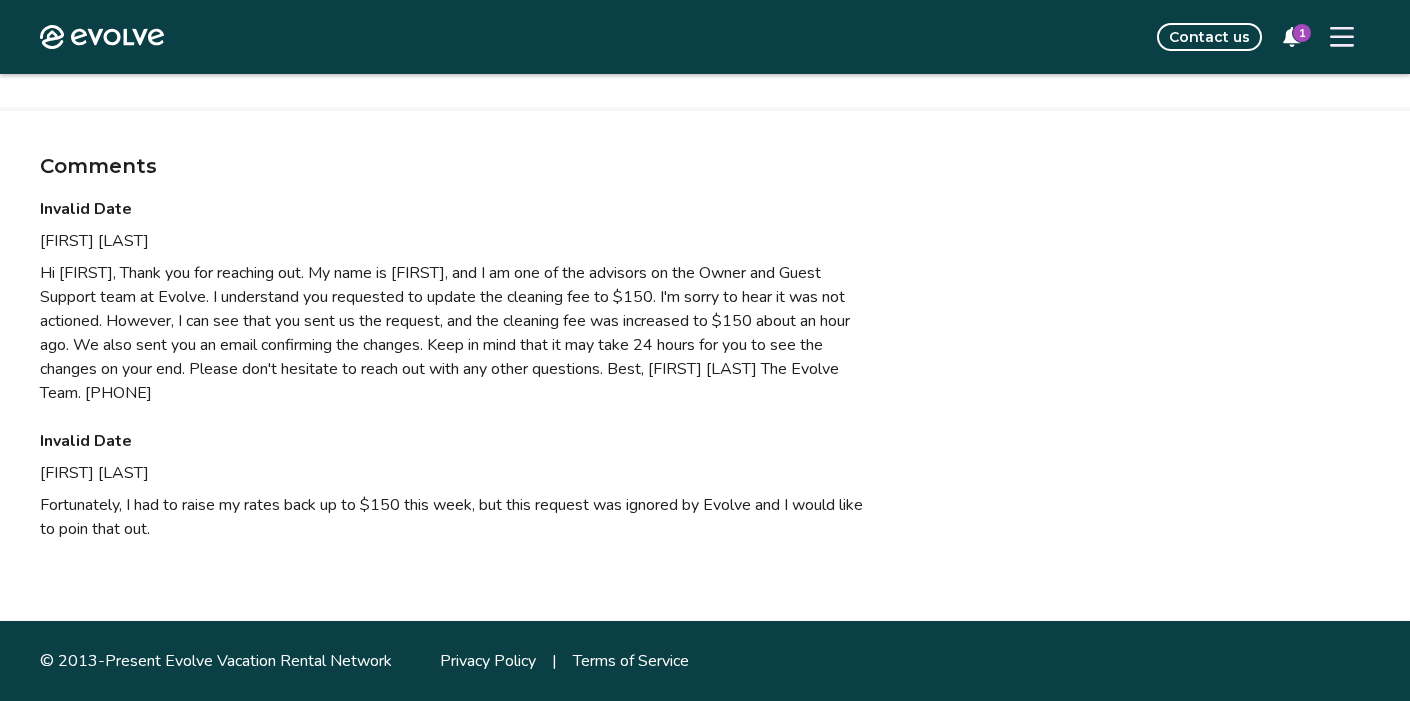 click on "1" at bounding box center [1302, 33] 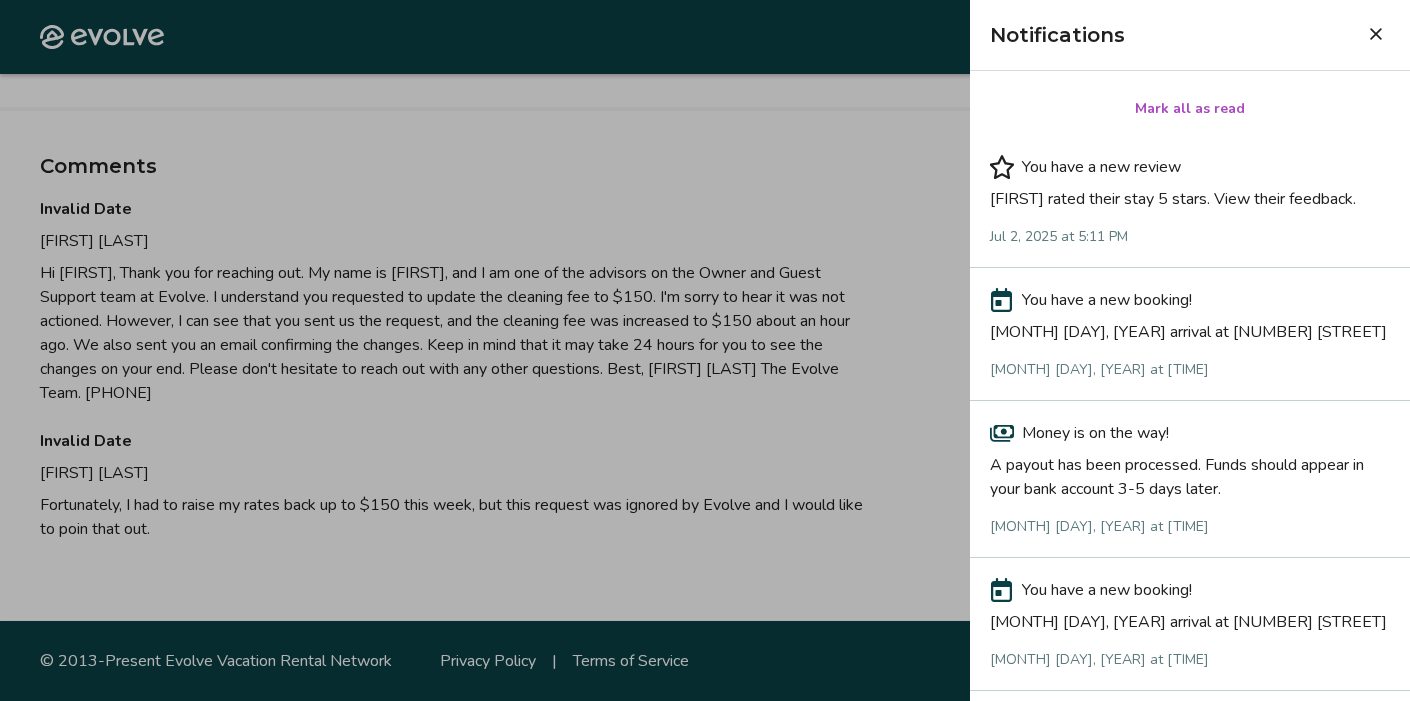 click 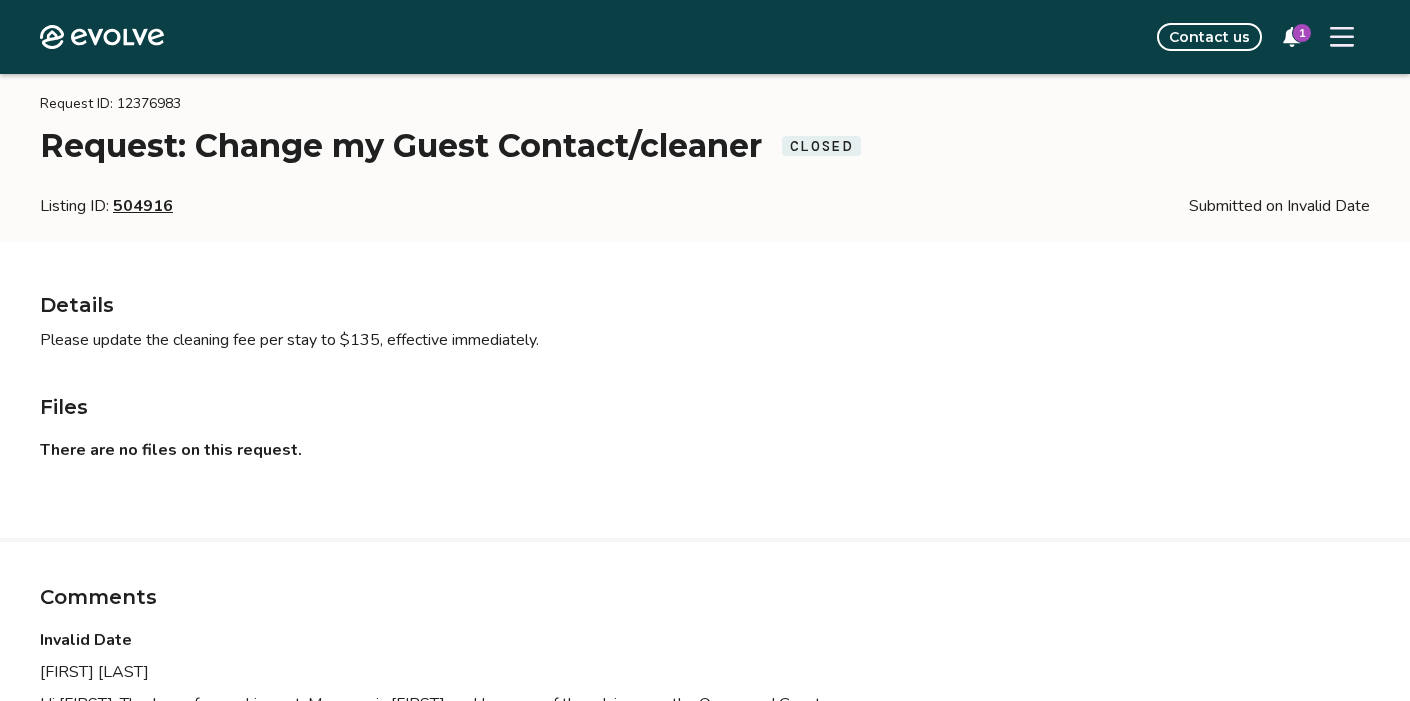 scroll, scrollTop: 0, scrollLeft: 0, axis: both 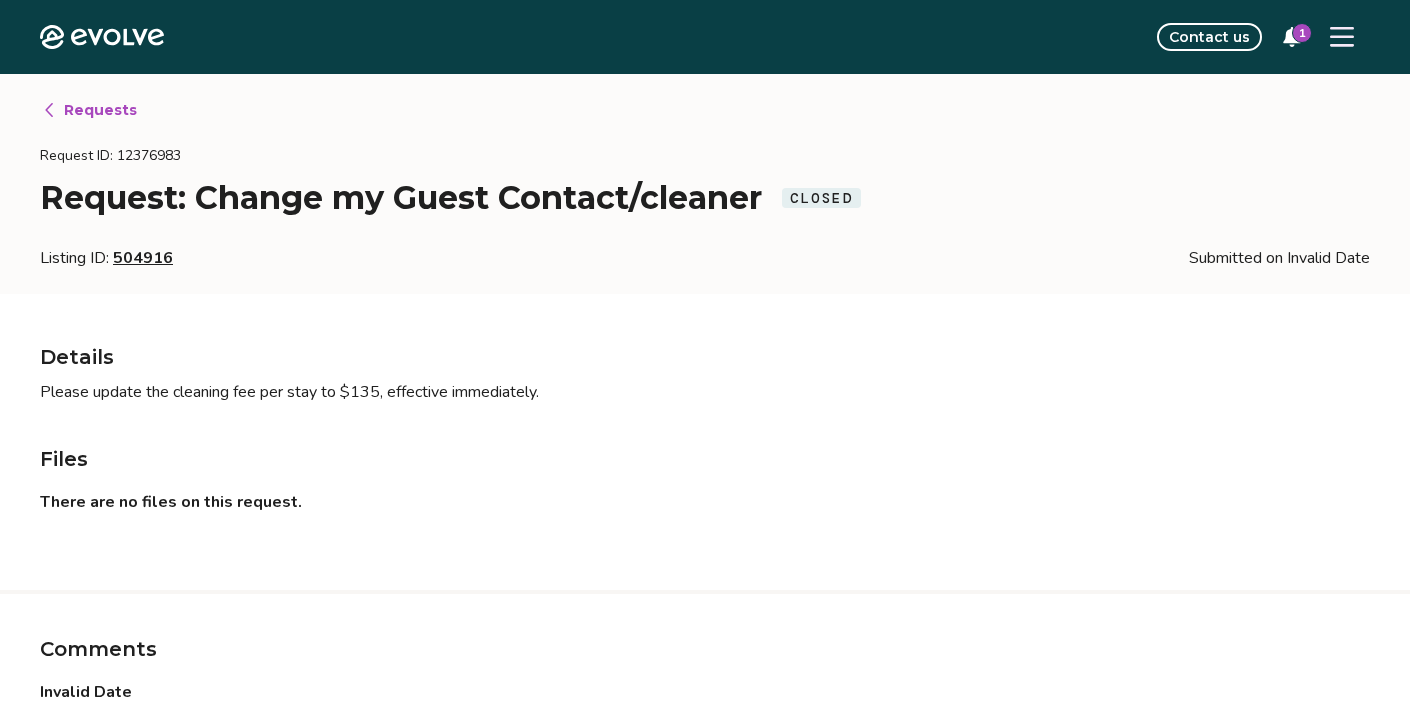click on "Requests" at bounding box center [100, 110] 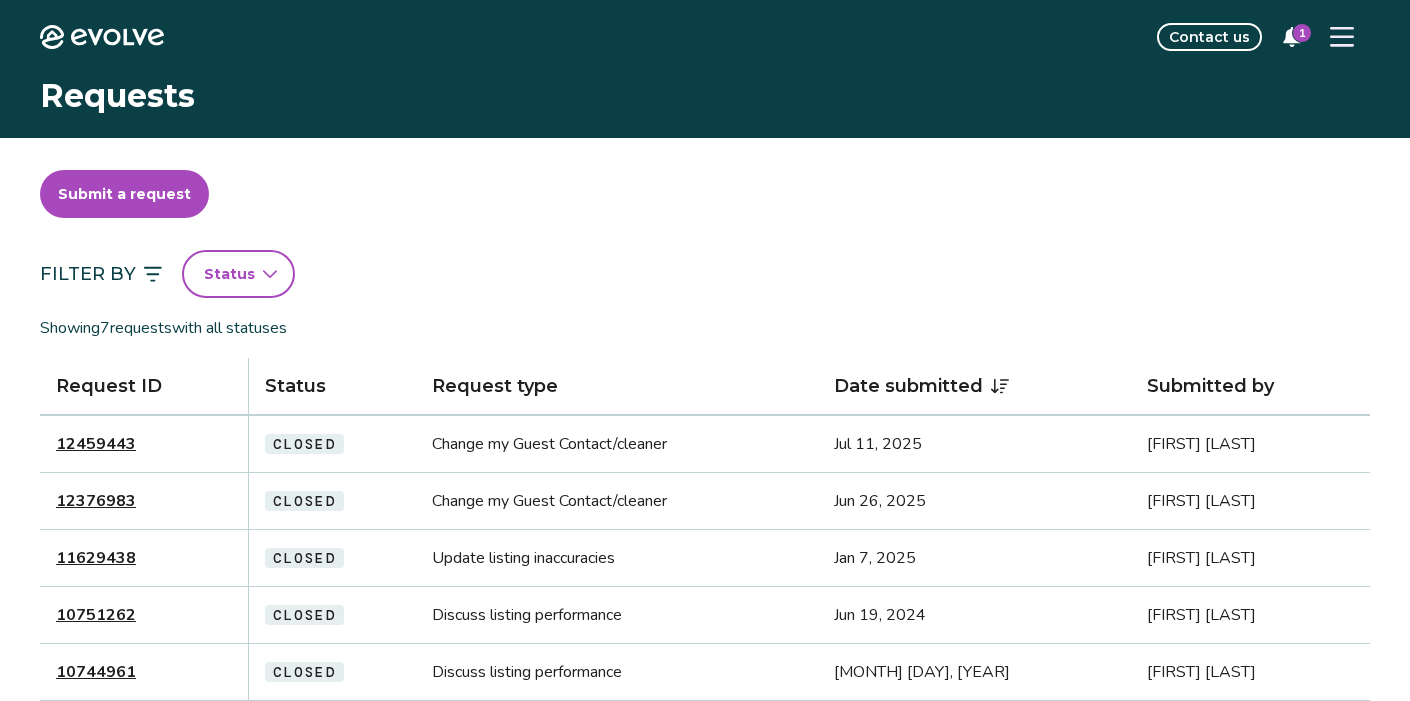 click 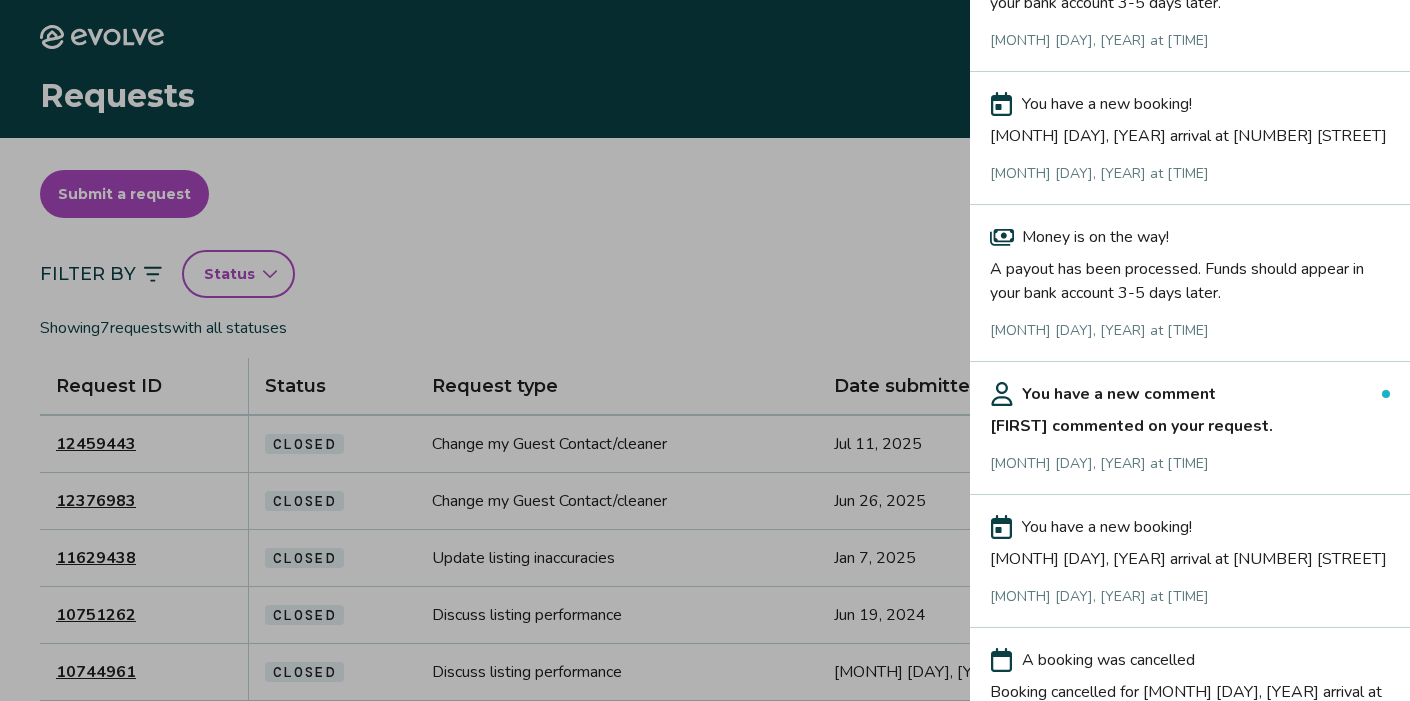 scroll, scrollTop: 920, scrollLeft: 0, axis: vertical 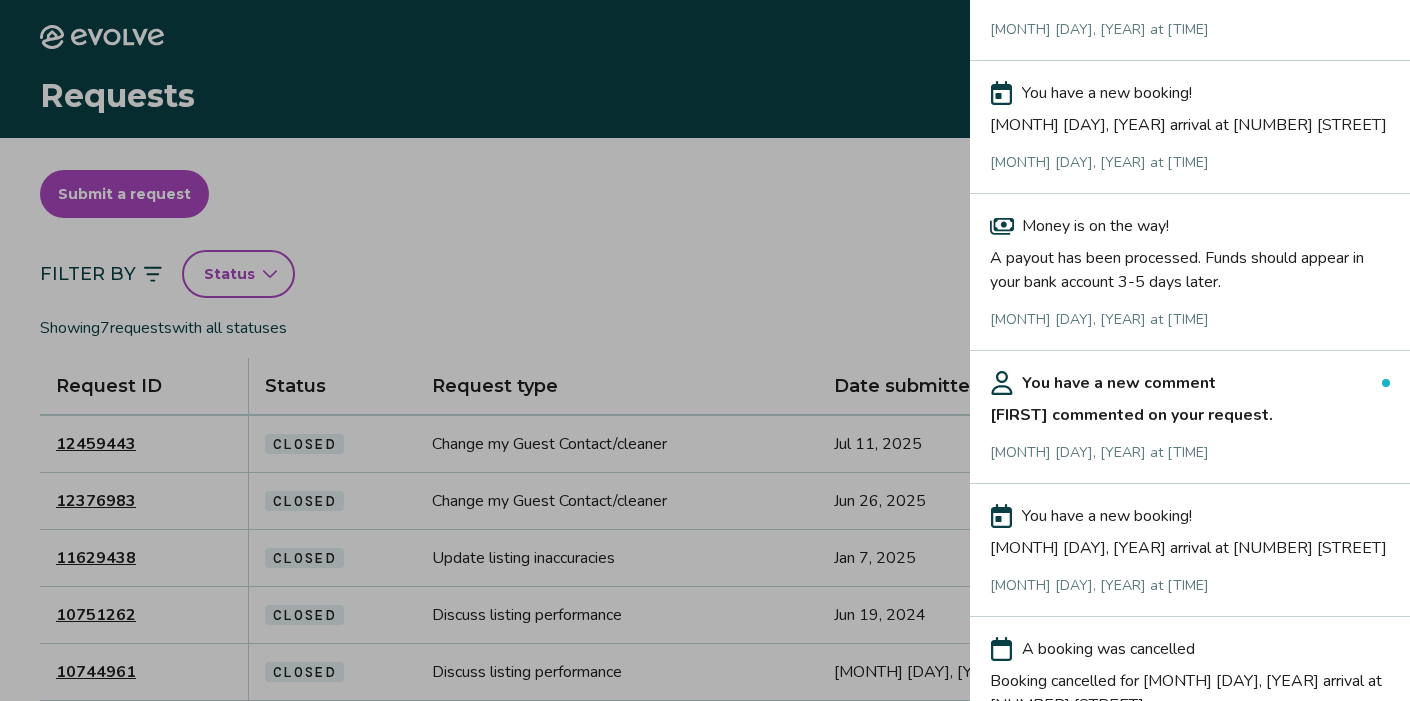 click on "[FIRST] commented on your request." at bounding box center [1190, 411] 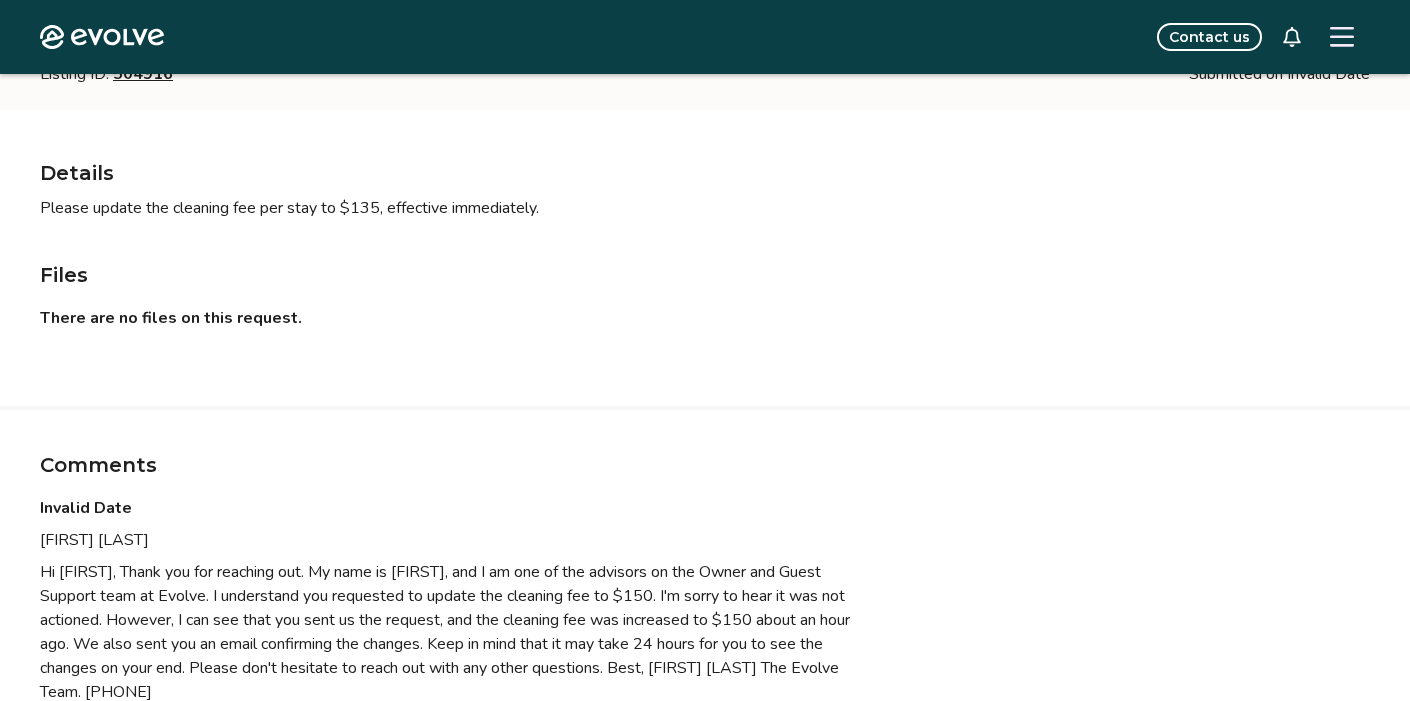 scroll, scrollTop: 0, scrollLeft: 0, axis: both 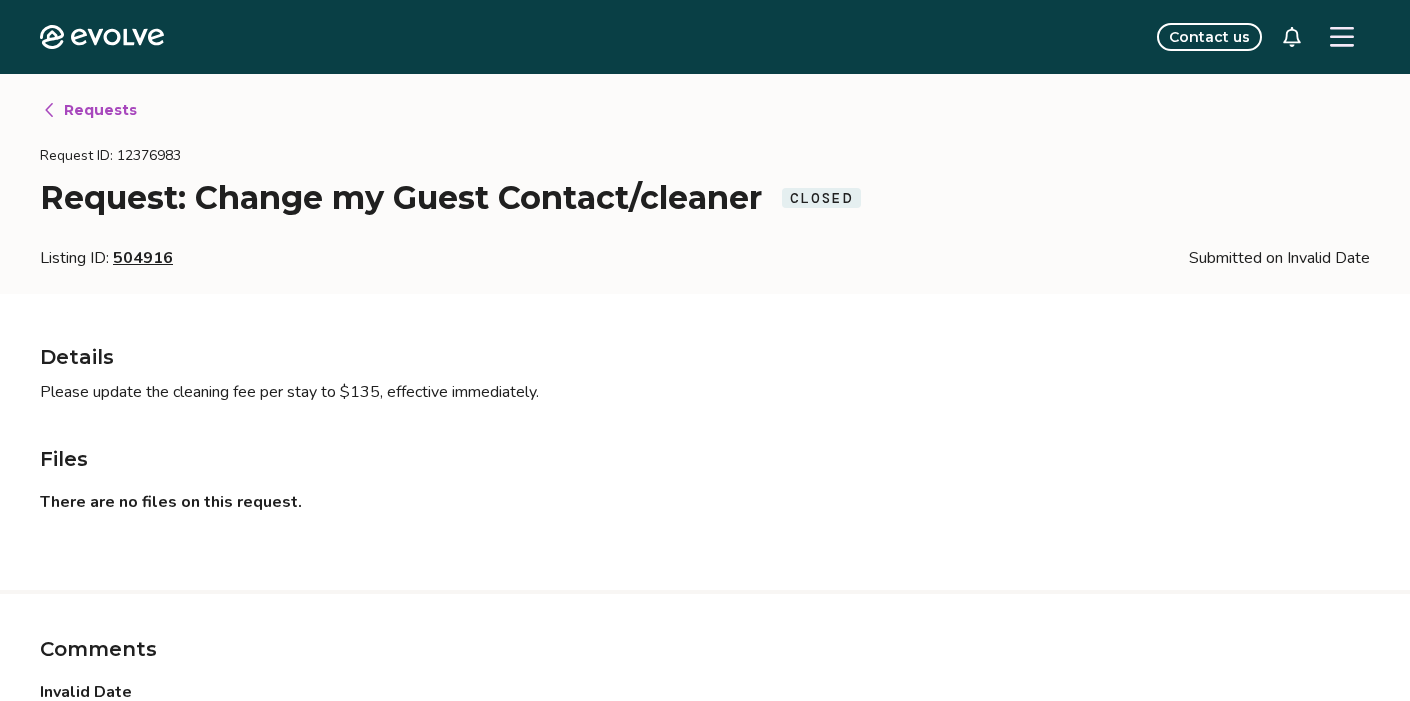 click on "Requests" at bounding box center (100, 110) 